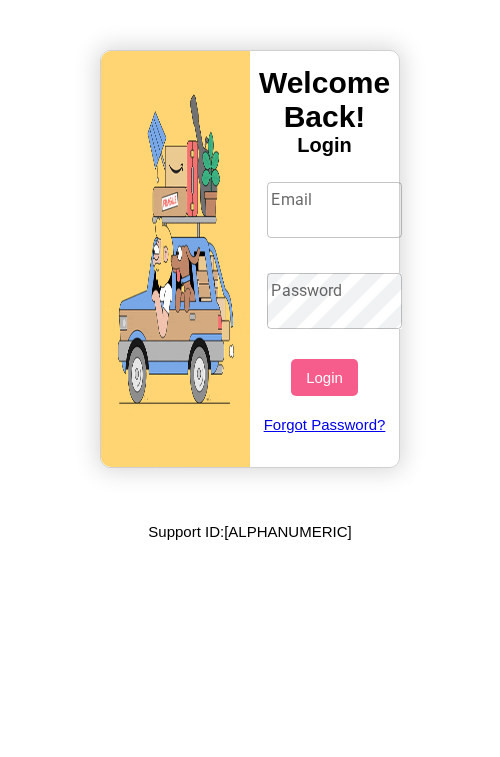 scroll, scrollTop: 0, scrollLeft: 0, axis: both 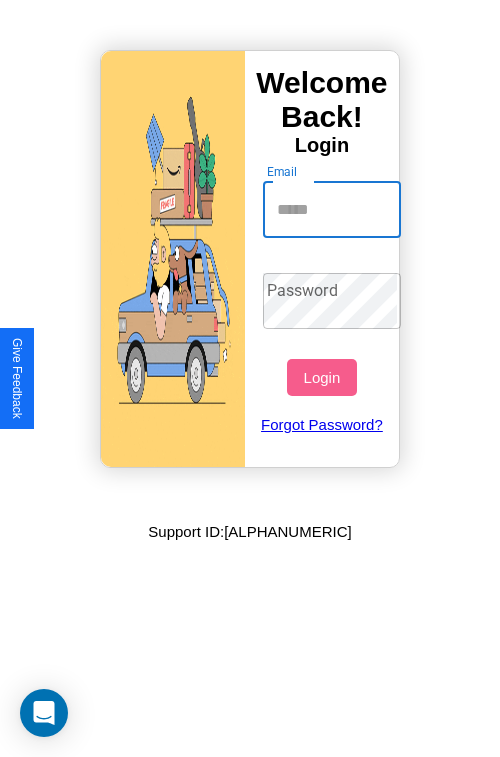 click on "Email" at bounding box center (332, 210) 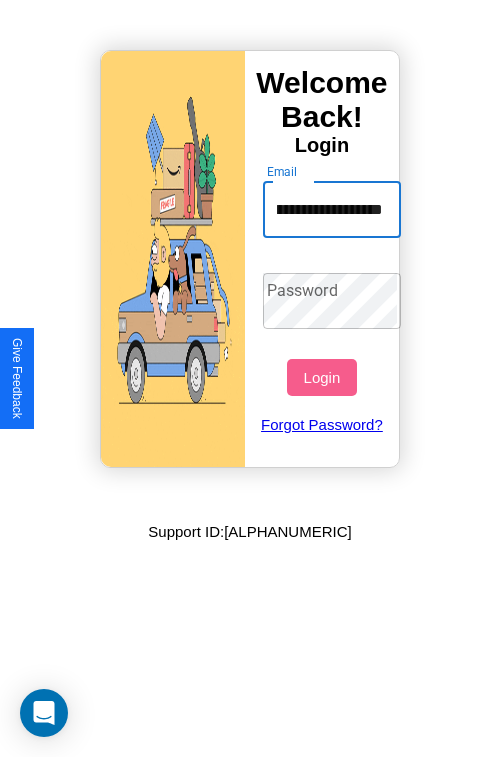 scroll, scrollTop: 0, scrollLeft: 110, axis: horizontal 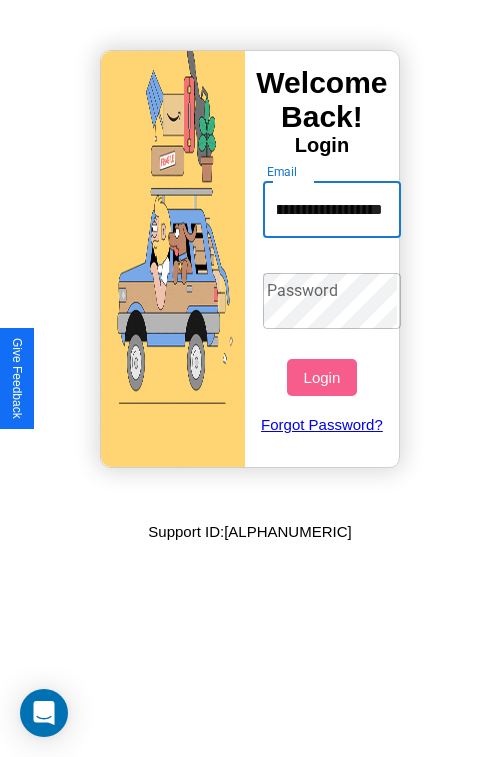 type on "**********" 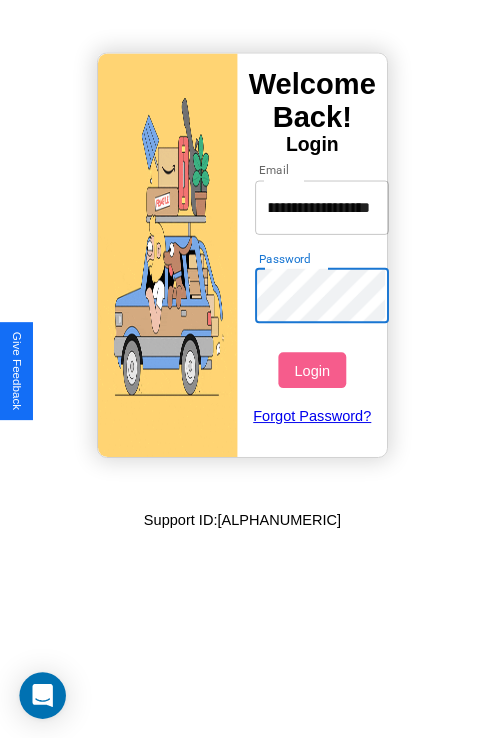 scroll, scrollTop: 0, scrollLeft: 0, axis: both 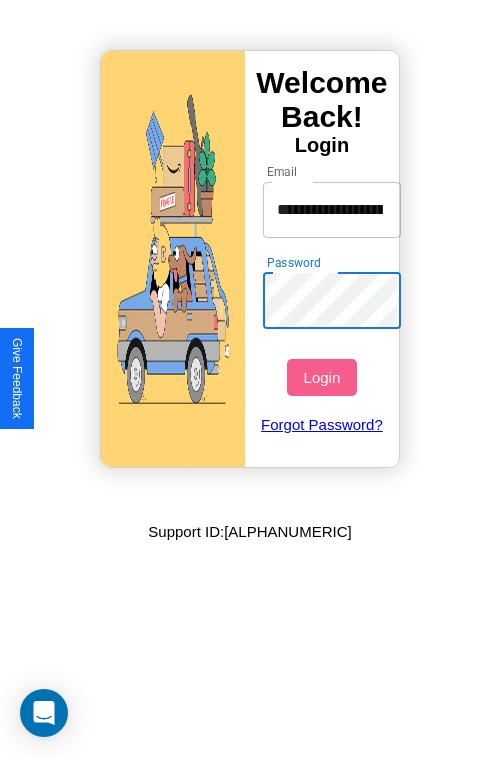 click on "Login" at bounding box center [321, 377] 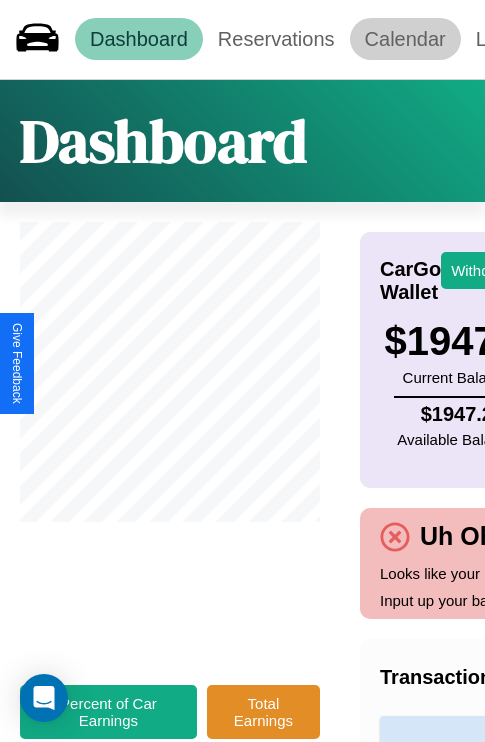 click on "Calendar" at bounding box center (405, 39) 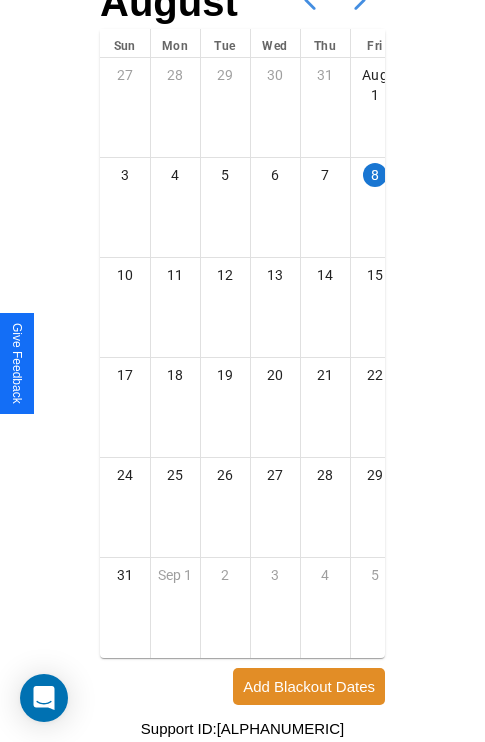 scroll, scrollTop: 242, scrollLeft: 0, axis: vertical 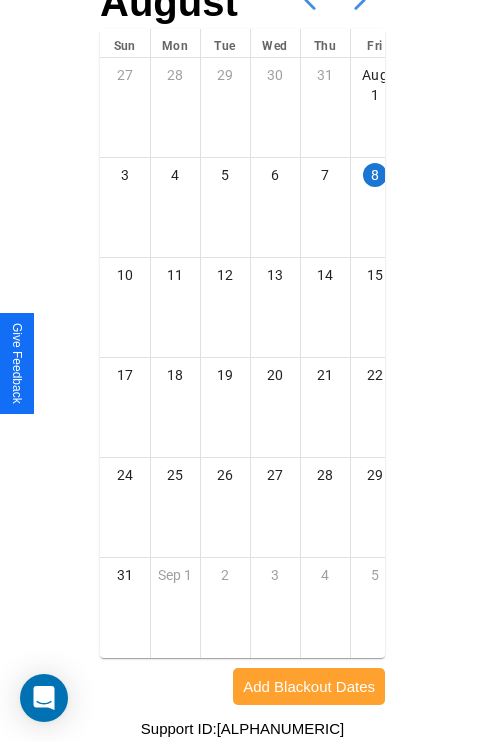click on "Add Blackout Dates" at bounding box center (309, 686) 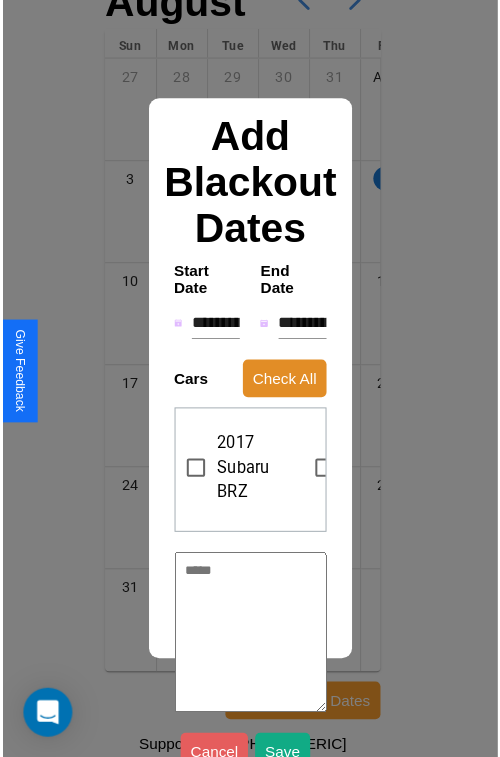 scroll, scrollTop: 227, scrollLeft: 0, axis: vertical 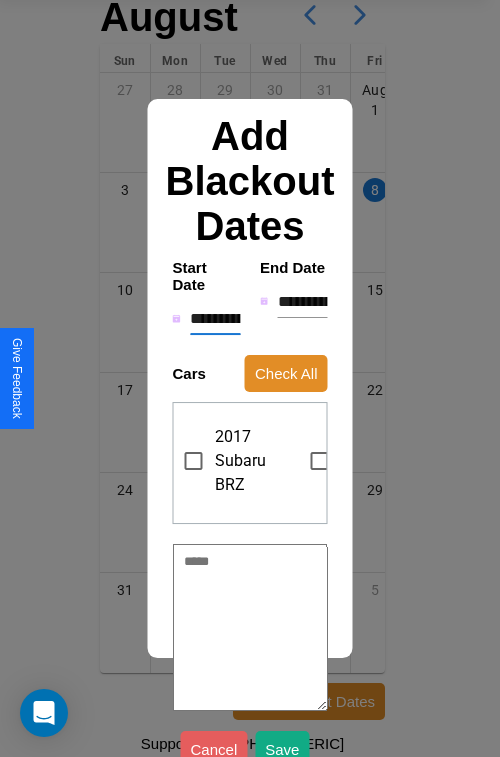 click on "**********" at bounding box center [215, 319] 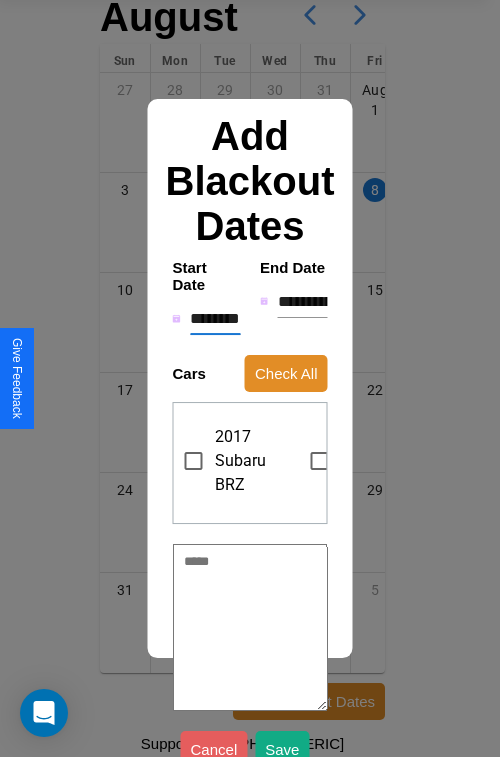 type on "*" 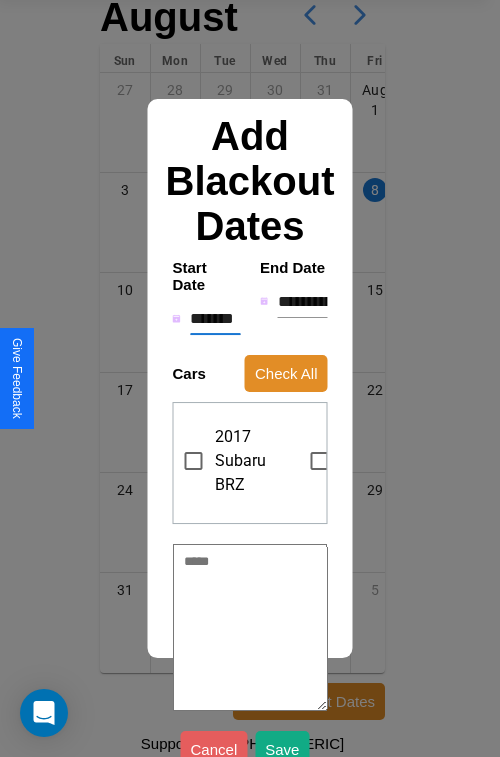 type on "*" 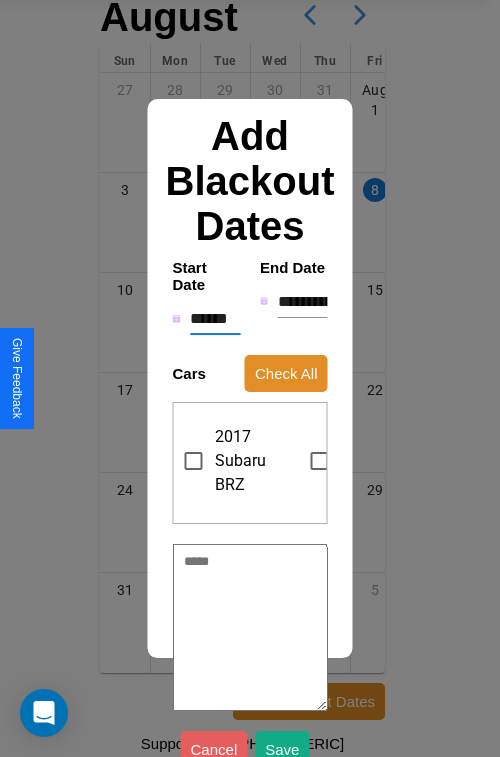 type on "*" 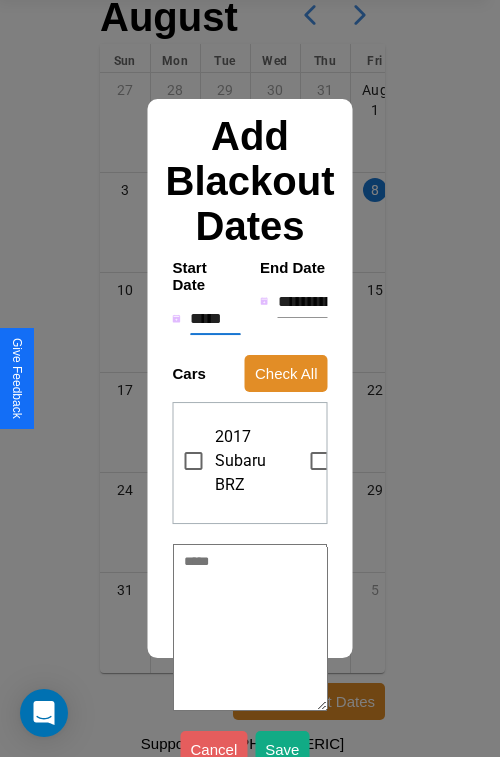 type on "*" 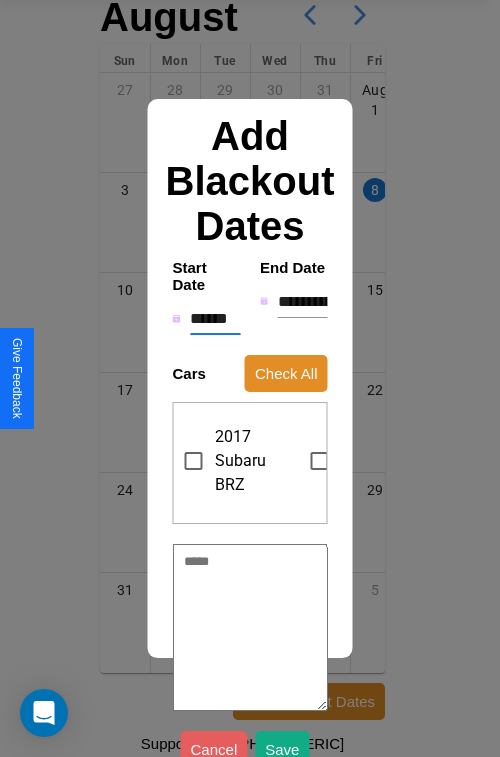 type on "*" 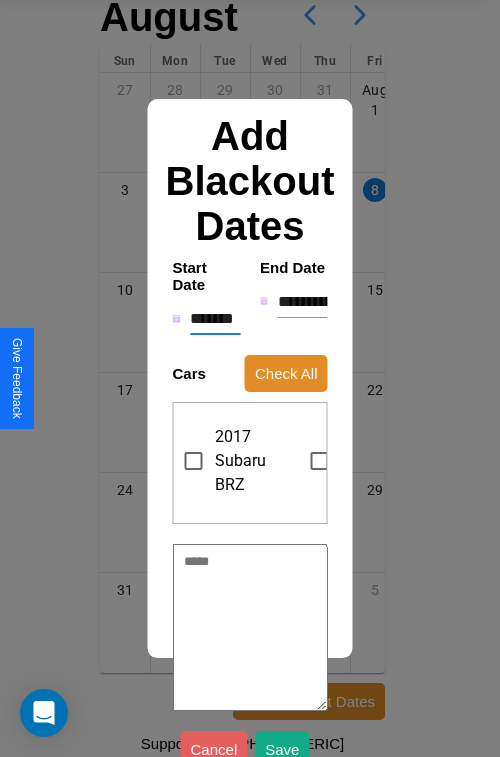 type on "*" 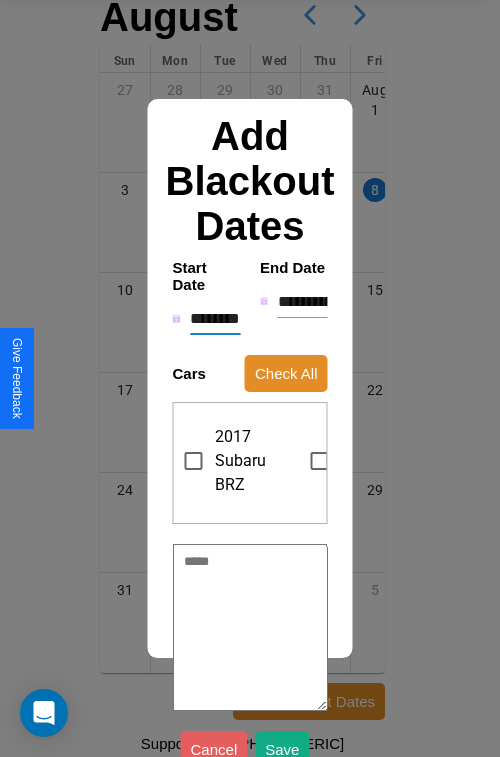 type on "*" 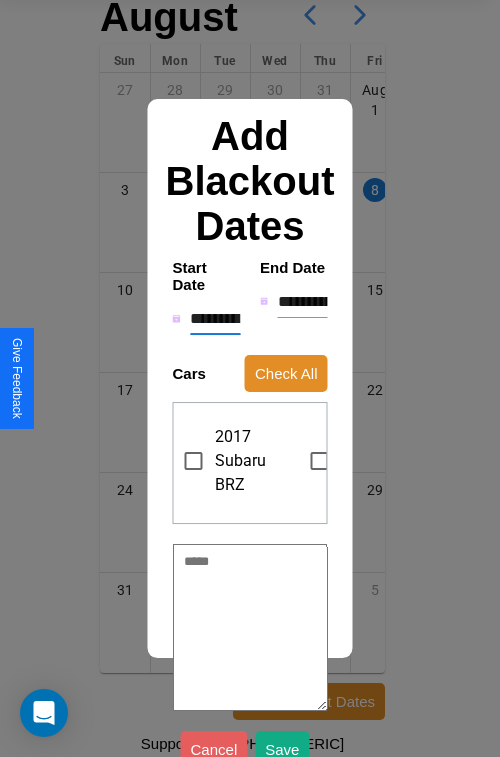 type on "*" 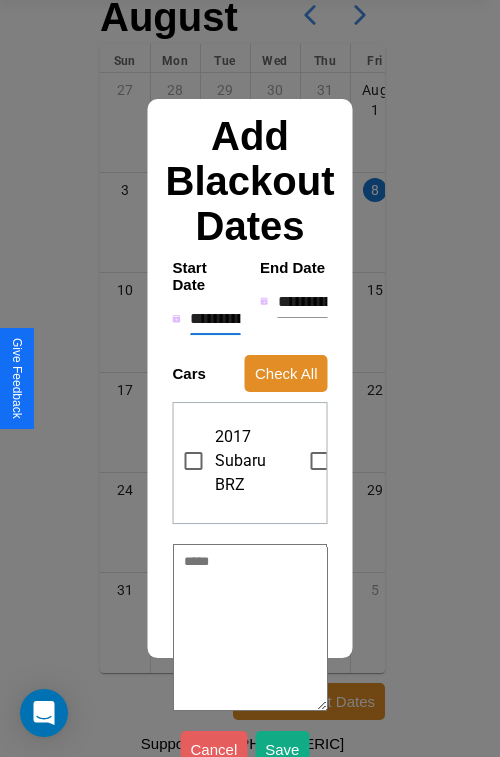 type on "*" 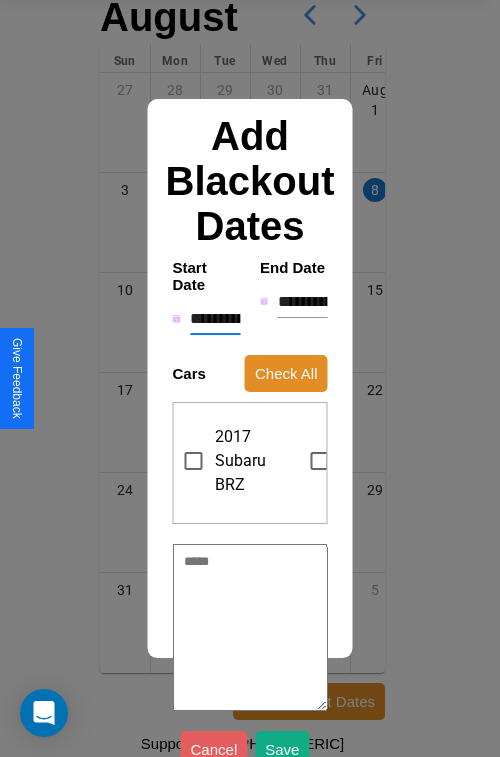 type on "*" 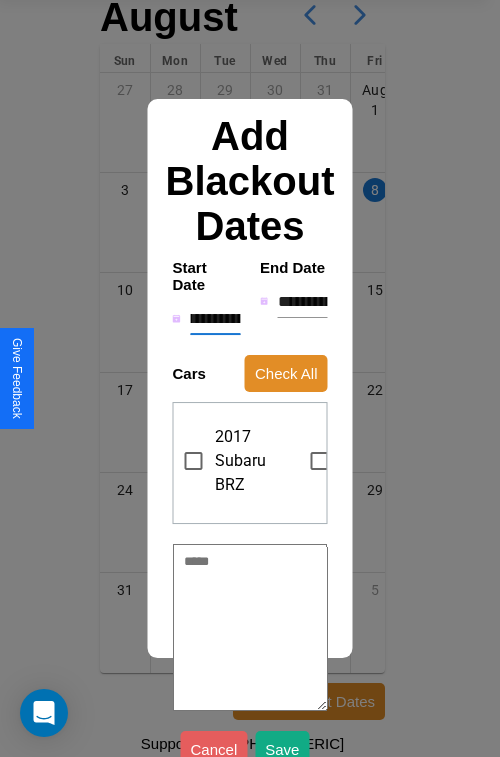 type on "**********" 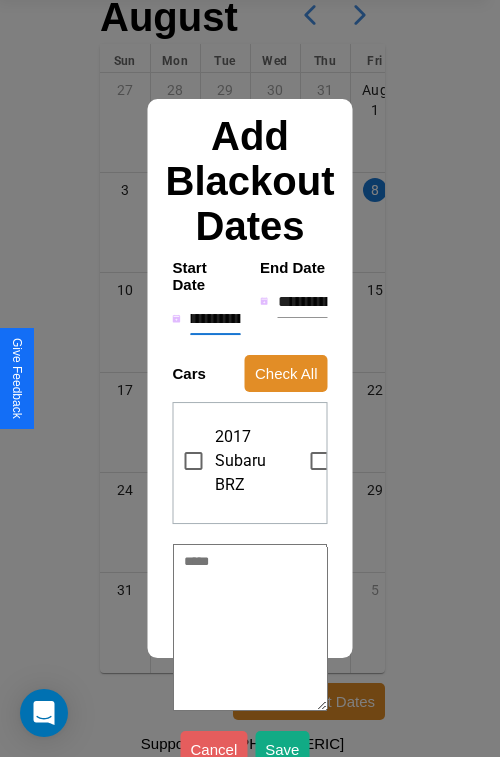 type on "*" 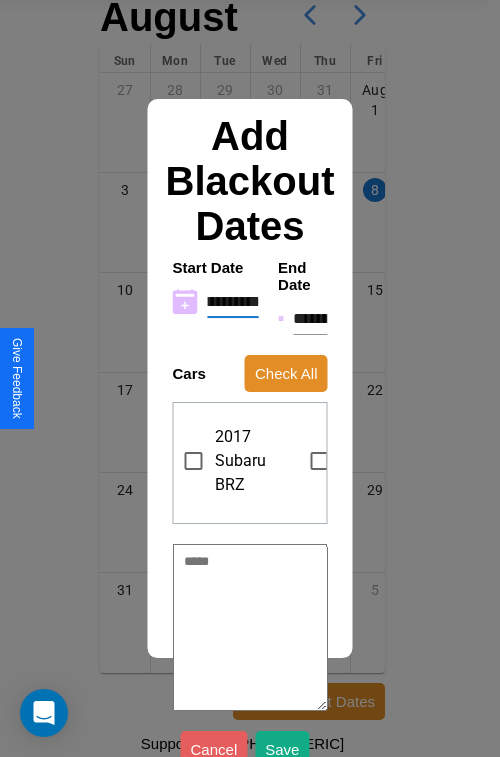 type on "**********" 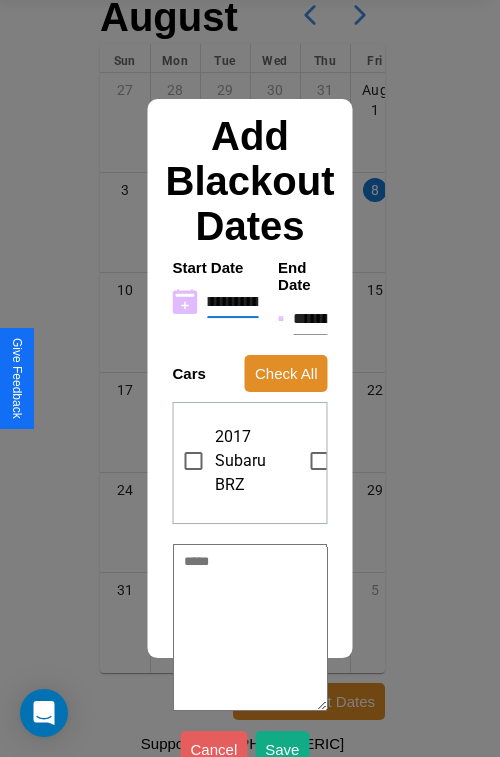 type on "*" 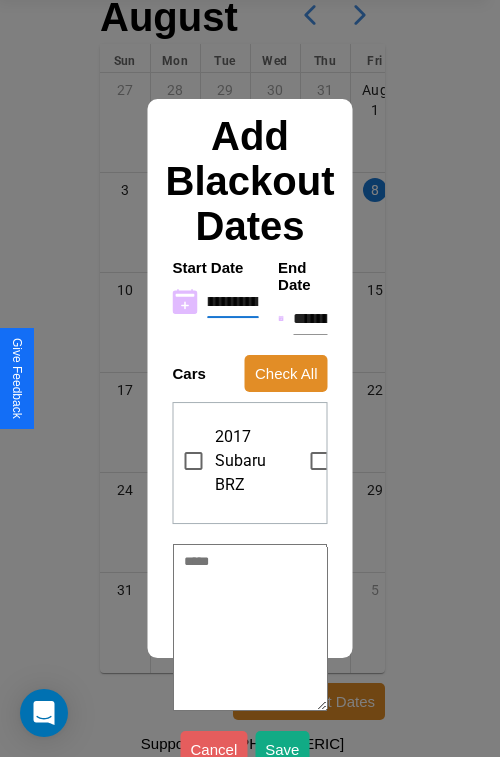 type on "**********" 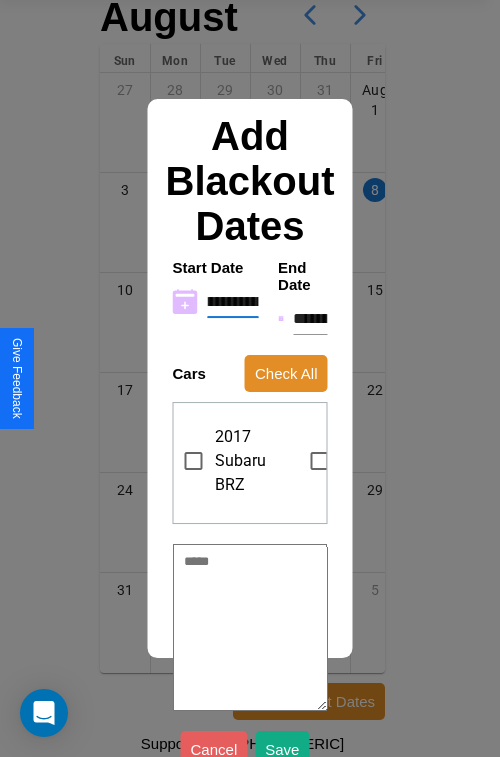 type on "*" 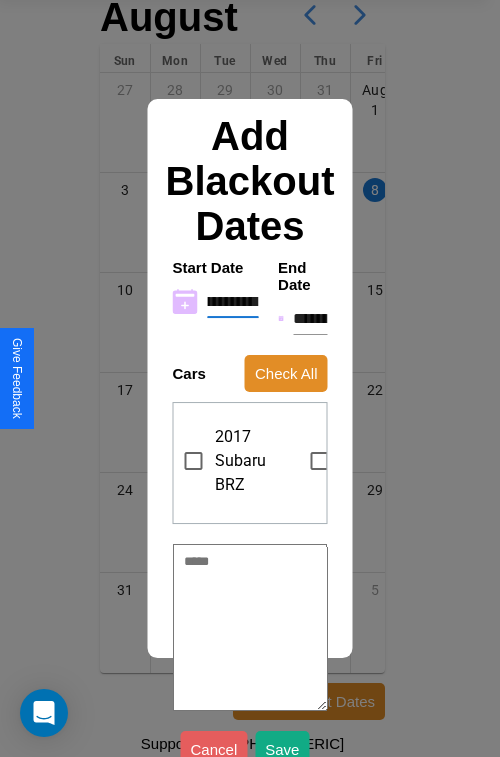 type on "**********" 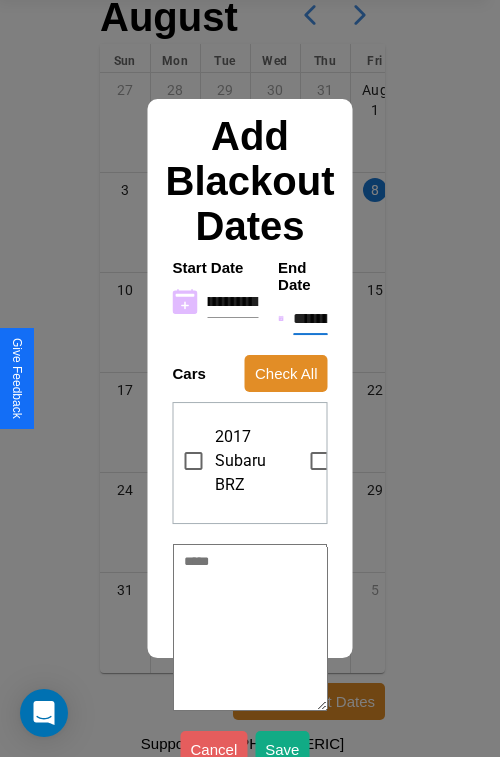 scroll, scrollTop: 0, scrollLeft: 0, axis: both 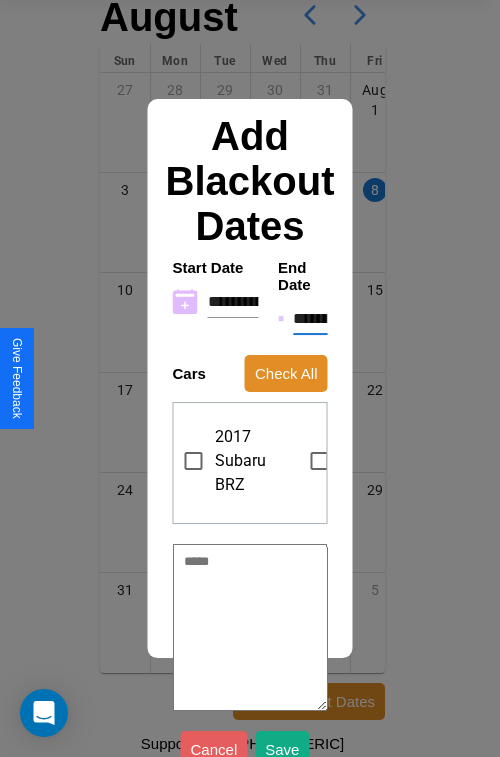 click on "**********" at bounding box center [310, 319] 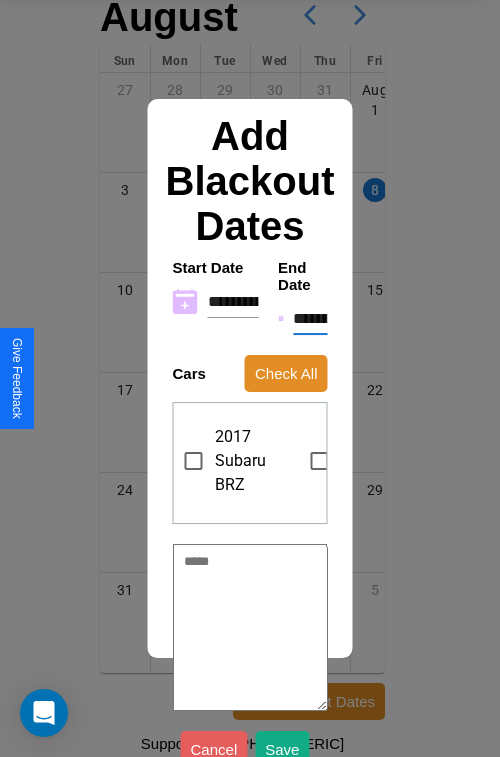 type on "*" 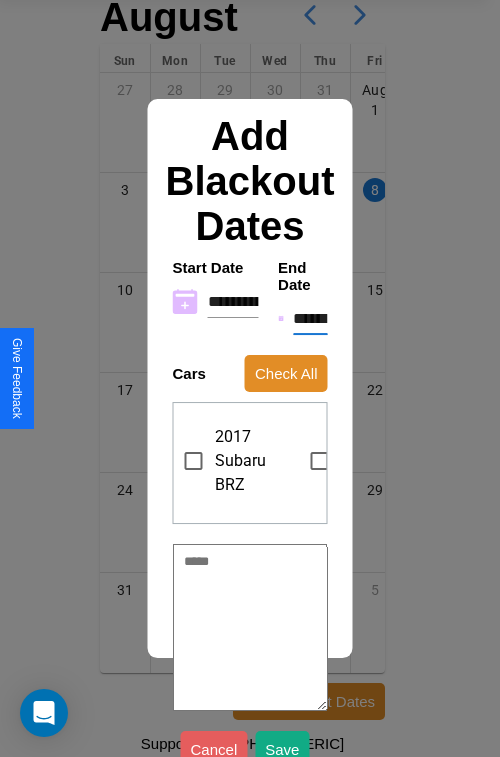 type on "*" 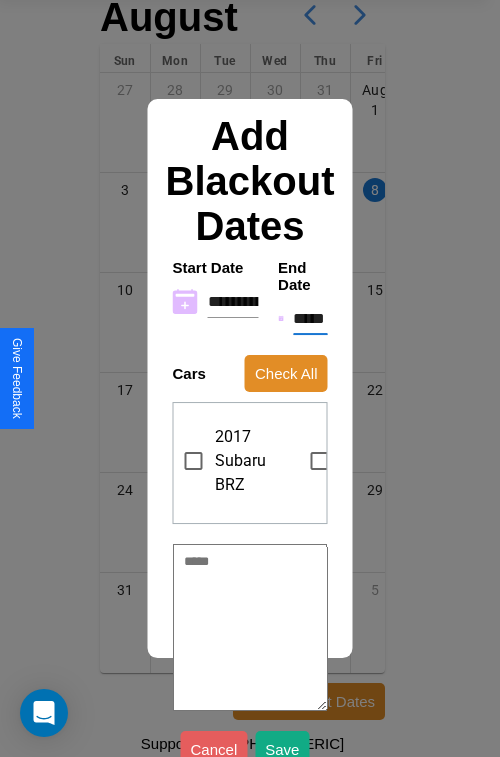 type on "*" 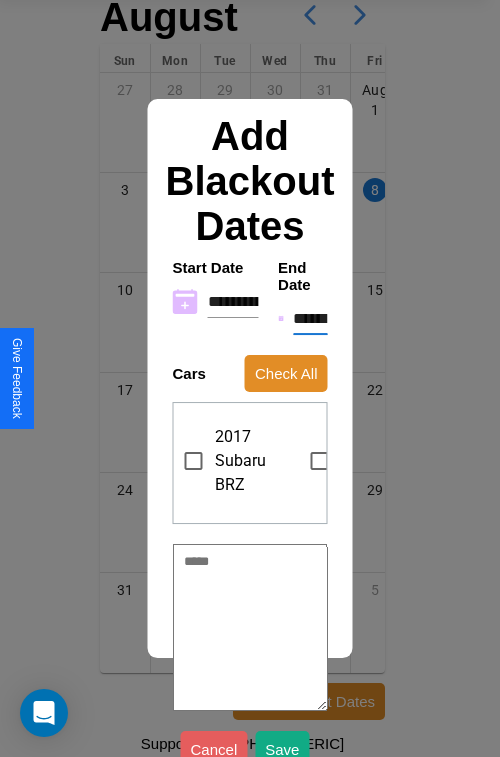 type on "*" 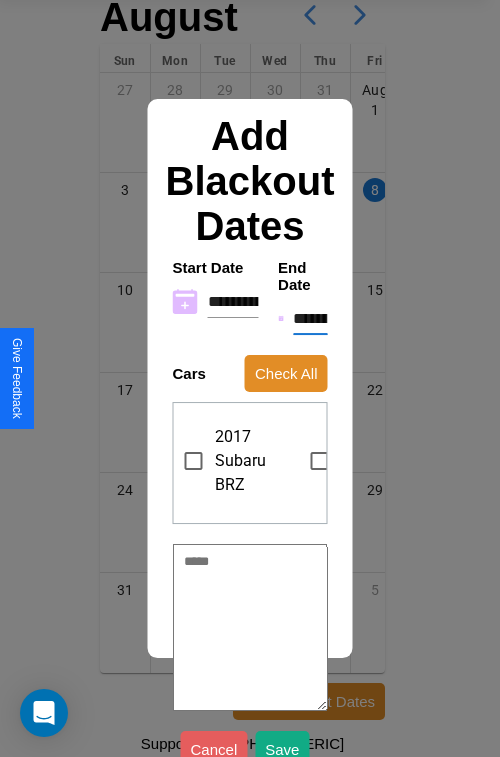type on "*" 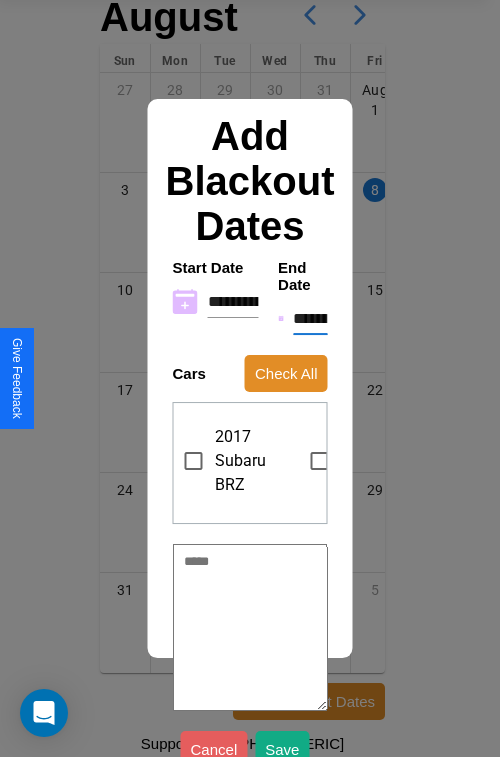 type on "*" 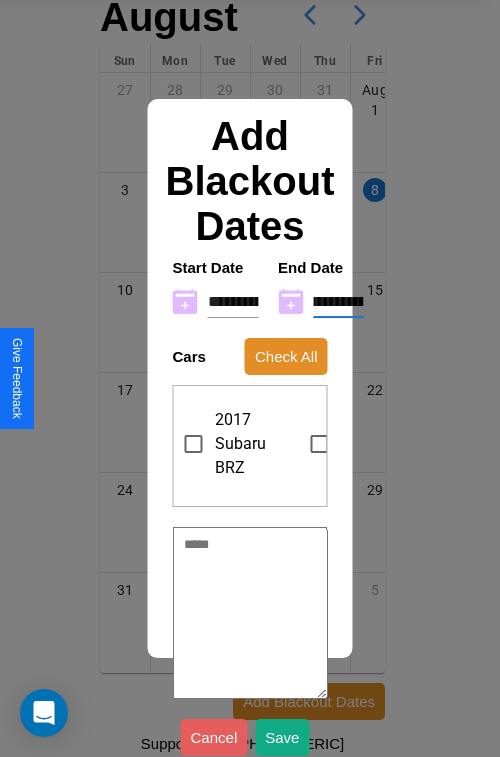 type on "**********" 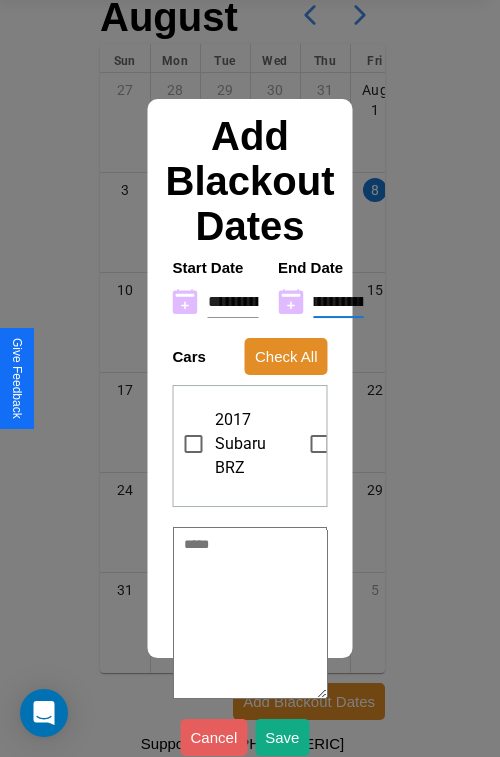 type on "*" 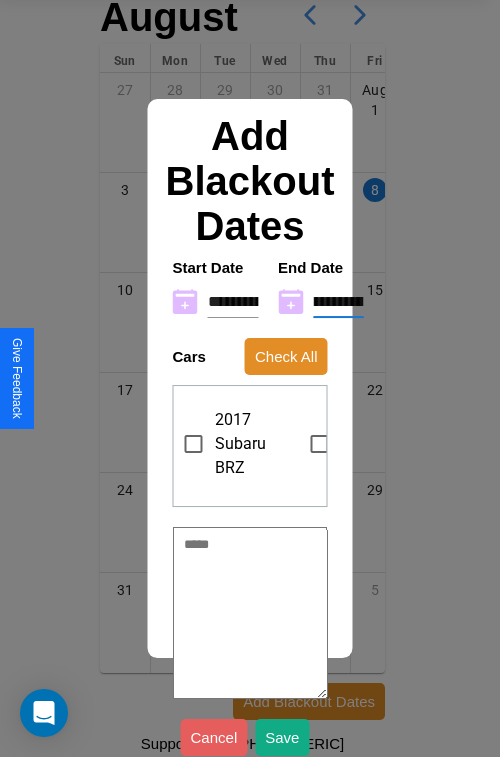 type on "**********" 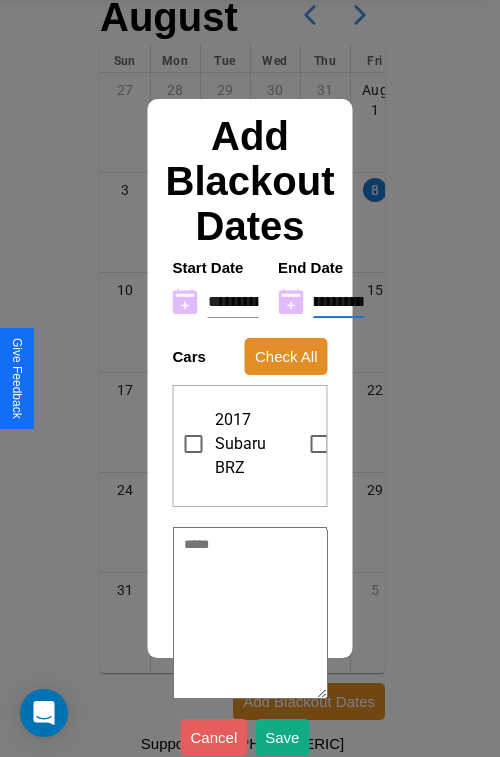 type on "*" 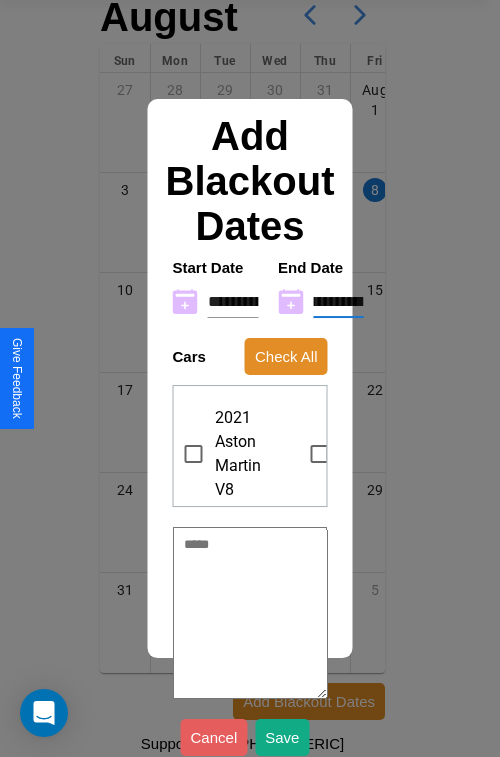 scroll, scrollTop: 175, scrollLeft: 0, axis: vertical 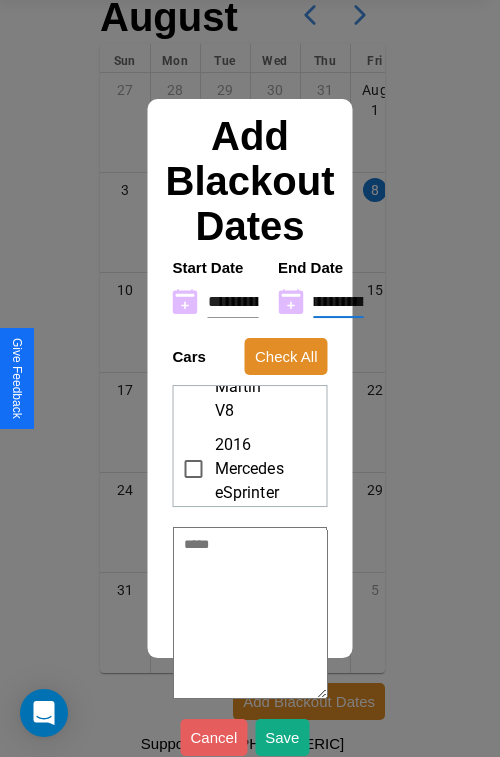 type on "**********" 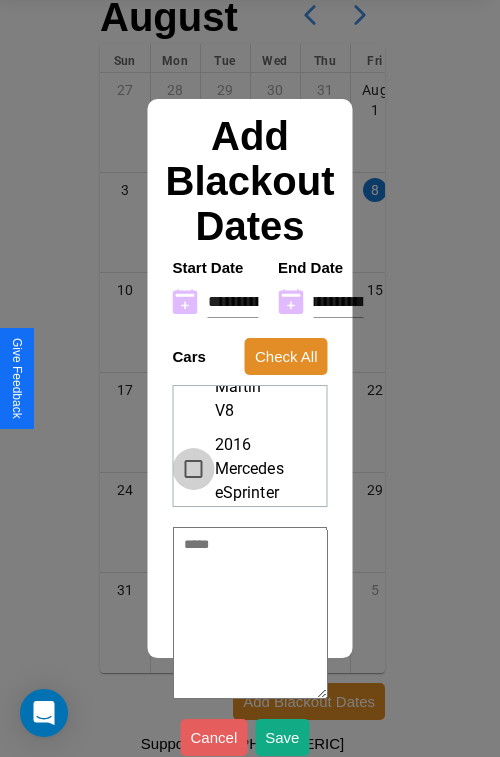 scroll, scrollTop: 0, scrollLeft: 0, axis: both 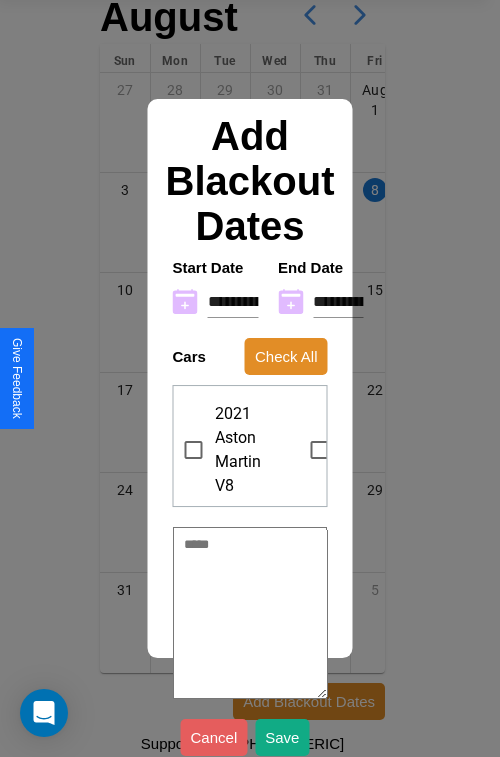 type on "*" 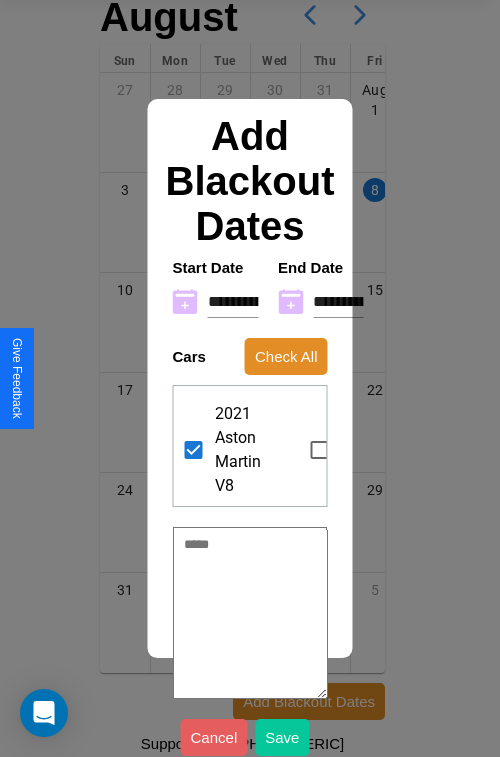 click on "Save" at bounding box center (282, 737) 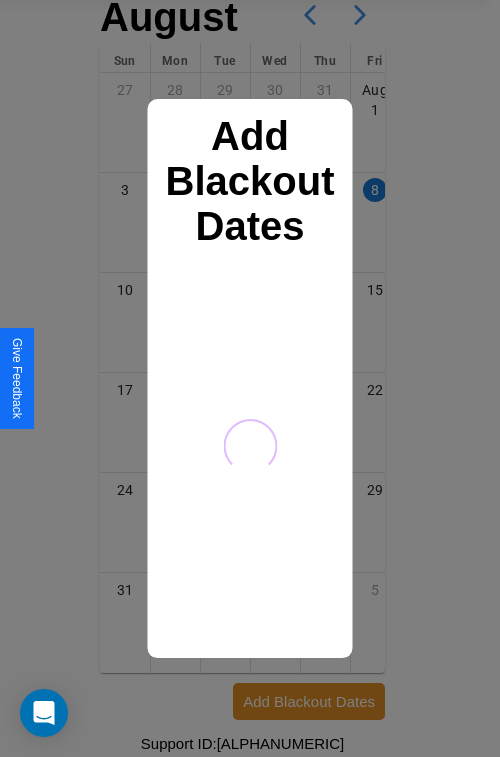 click at bounding box center [250, 378] 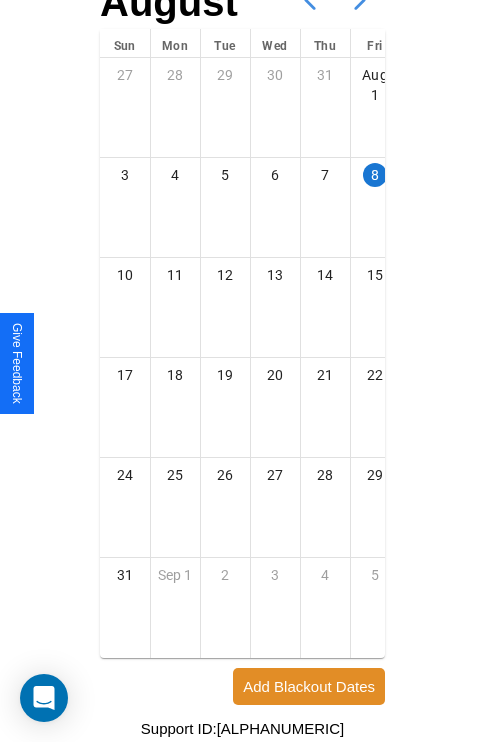 click 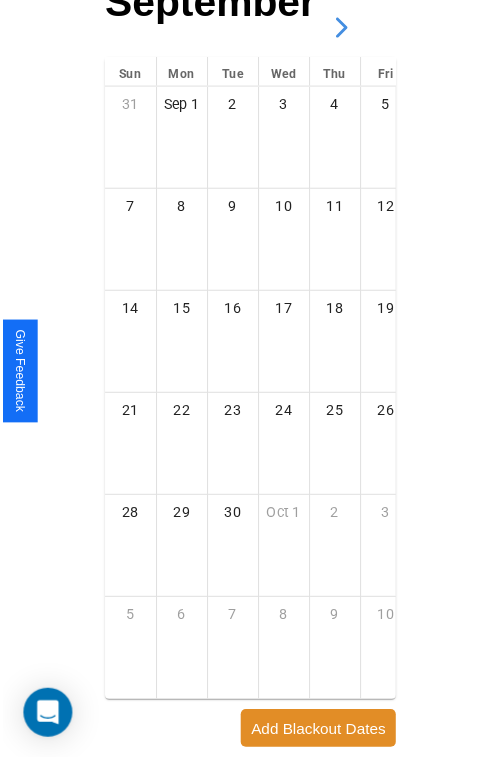 scroll, scrollTop: 0, scrollLeft: 0, axis: both 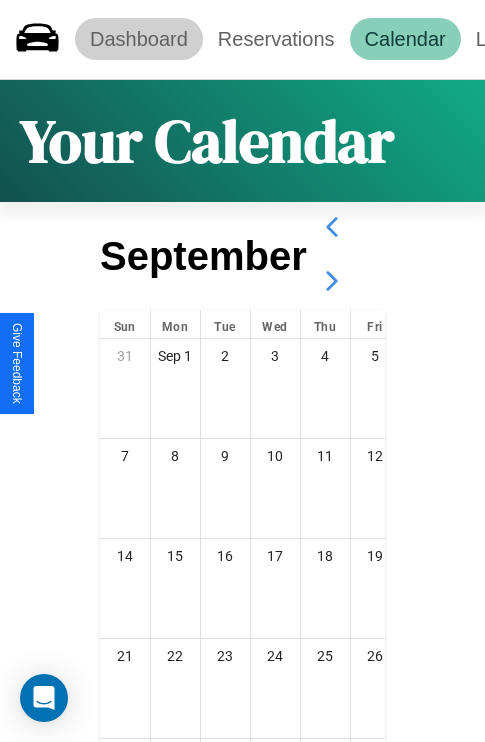 click on "Dashboard" at bounding box center [139, 39] 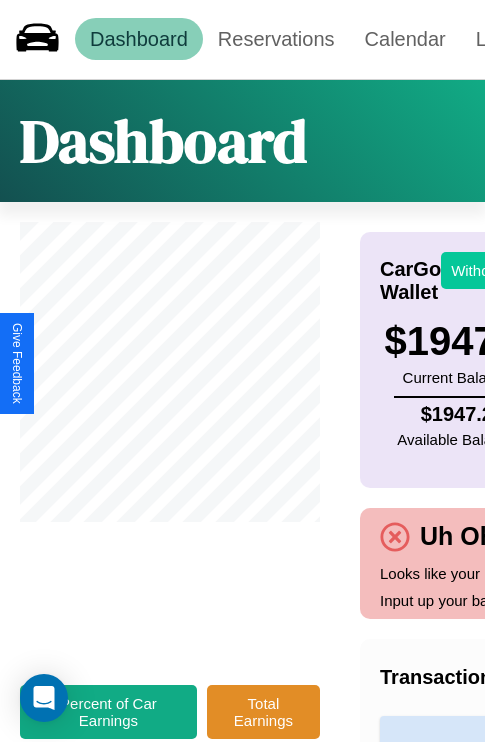 click on "Withdraw" at bounding box center (482, 270) 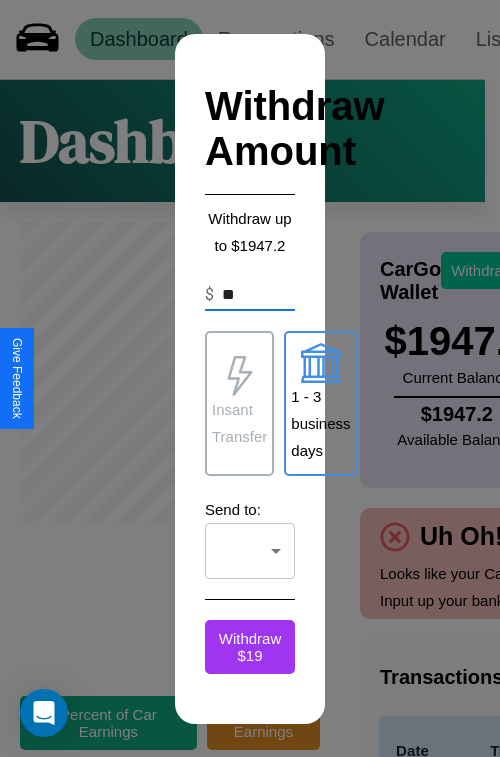 type on "*" 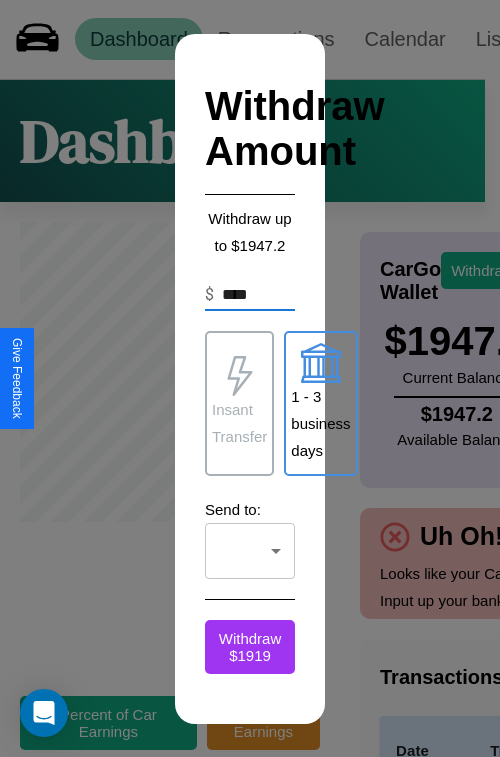 type on "****" 